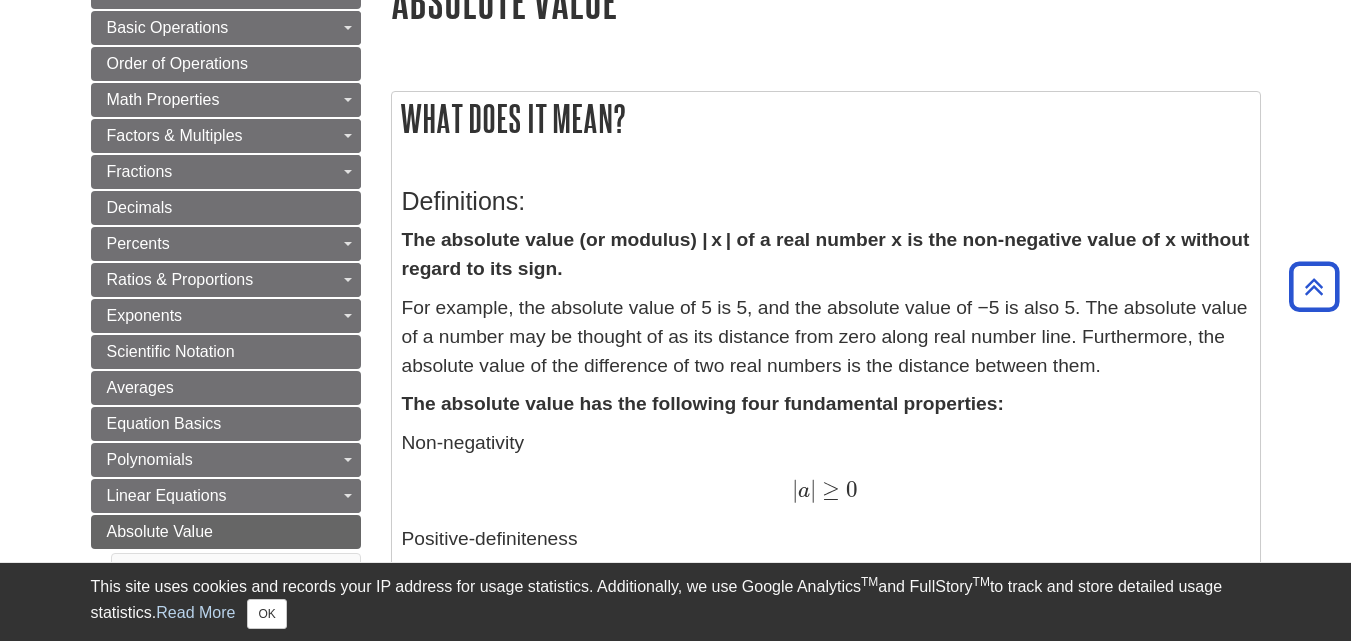scroll, scrollTop: 314, scrollLeft: 0, axis: vertical 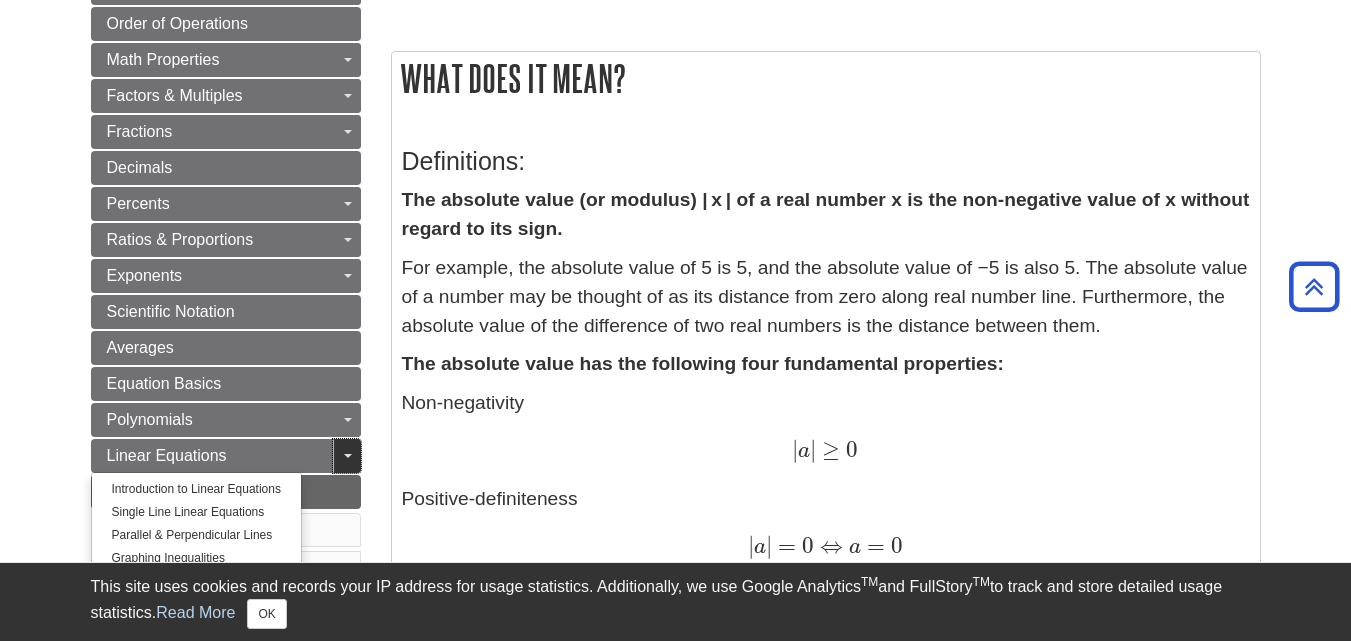 click on "Toggle Dropdown" at bounding box center [347, -12] 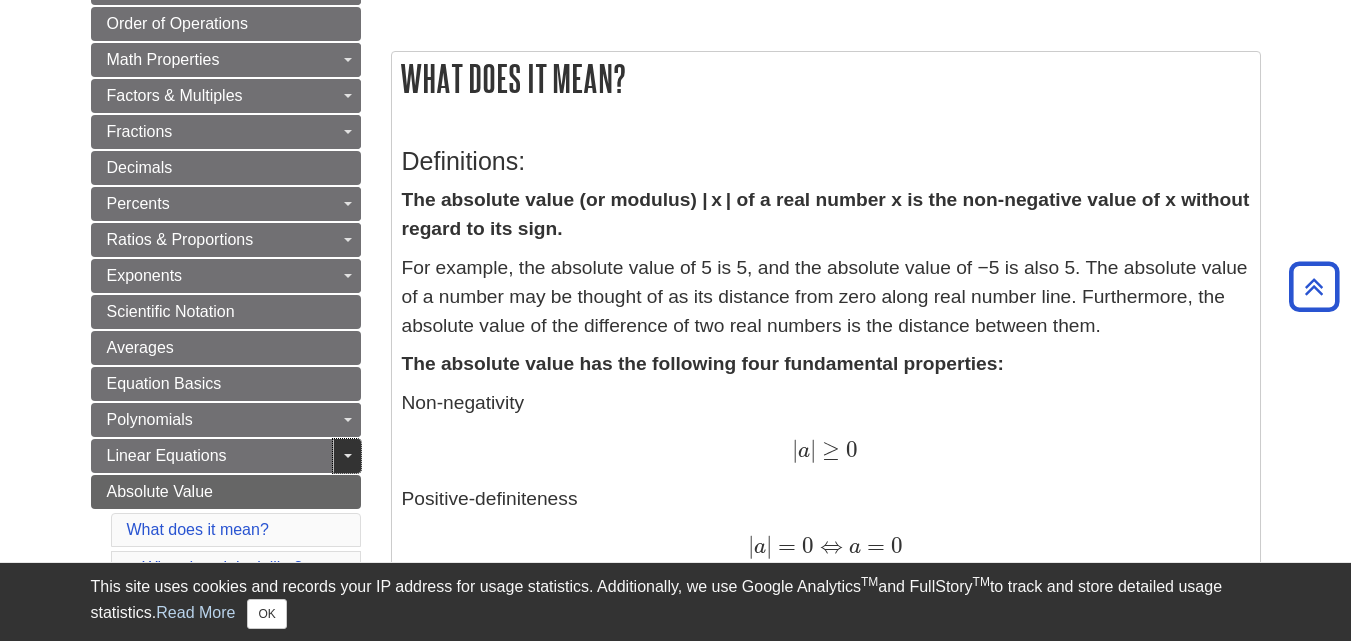click on "Toggle Dropdown" at bounding box center (347, 456) 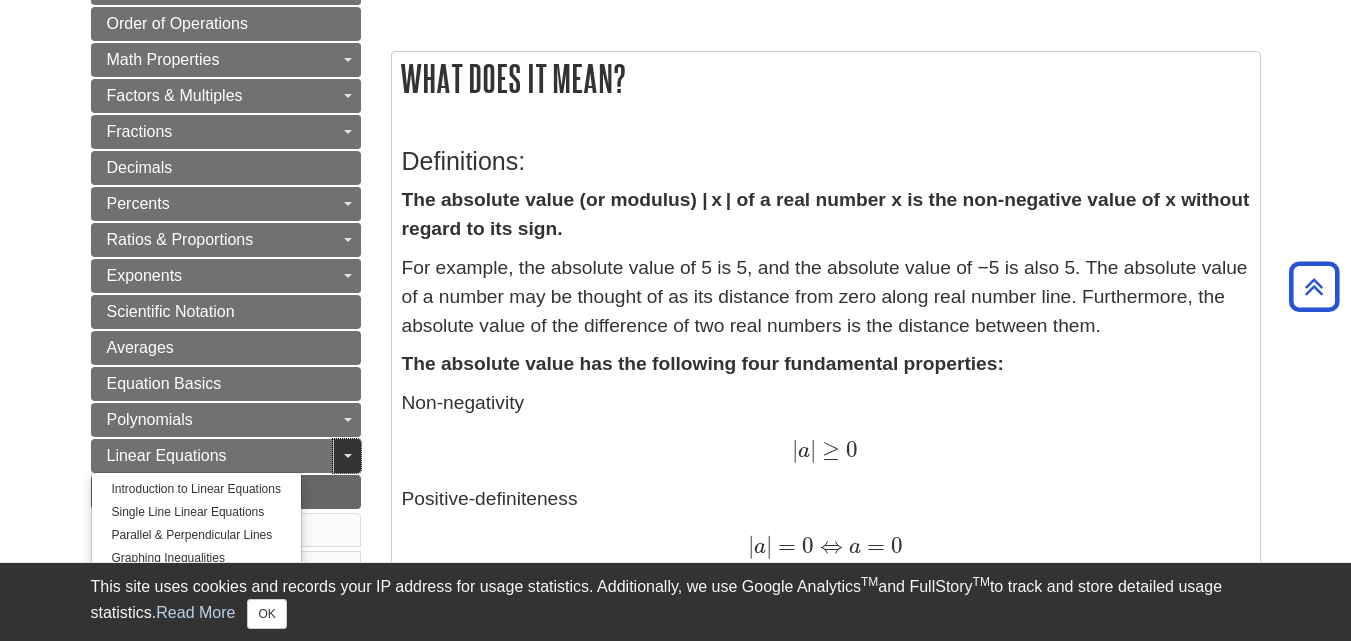 click on "Toggle Dropdown" at bounding box center [347, -12] 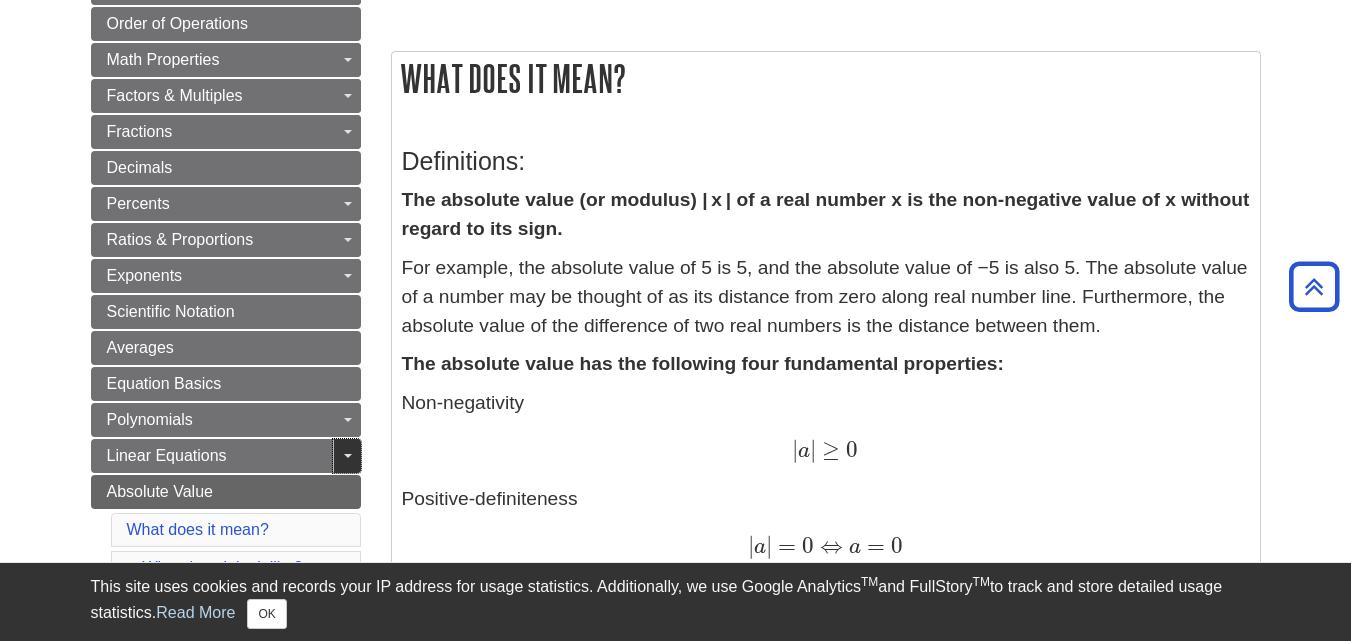 click on "Toggle Dropdown" at bounding box center (347, 456) 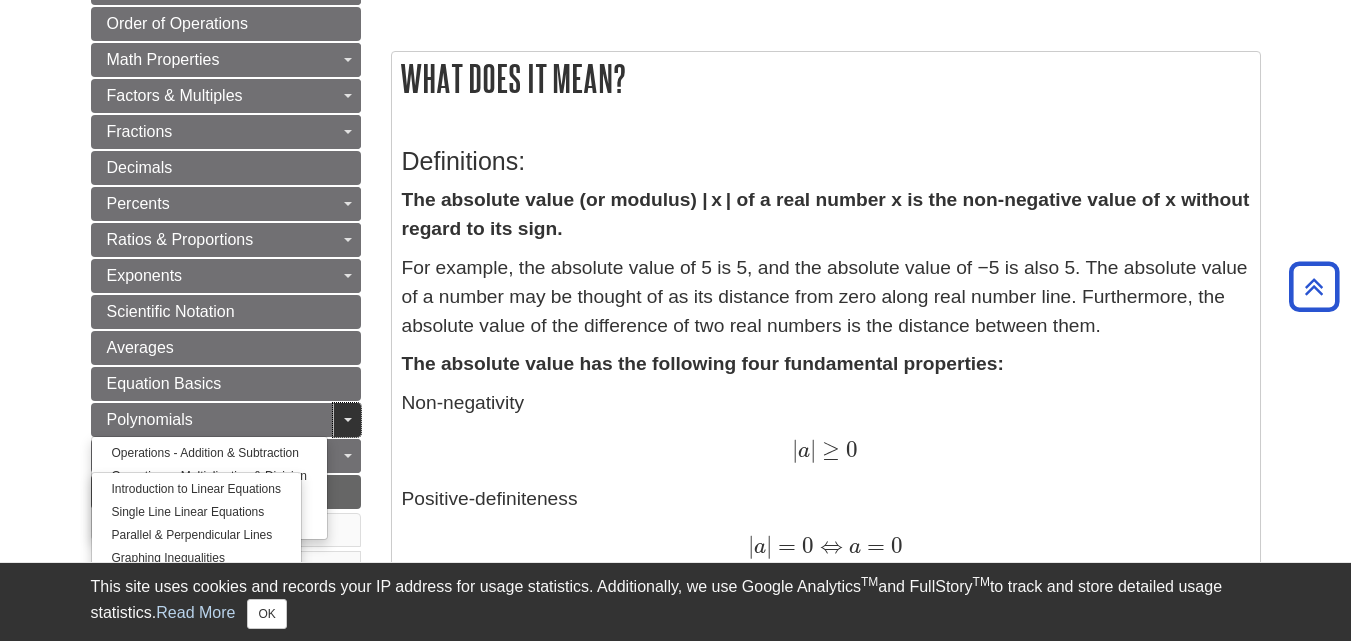 click on "Toggle Dropdown" at bounding box center (347, -12) 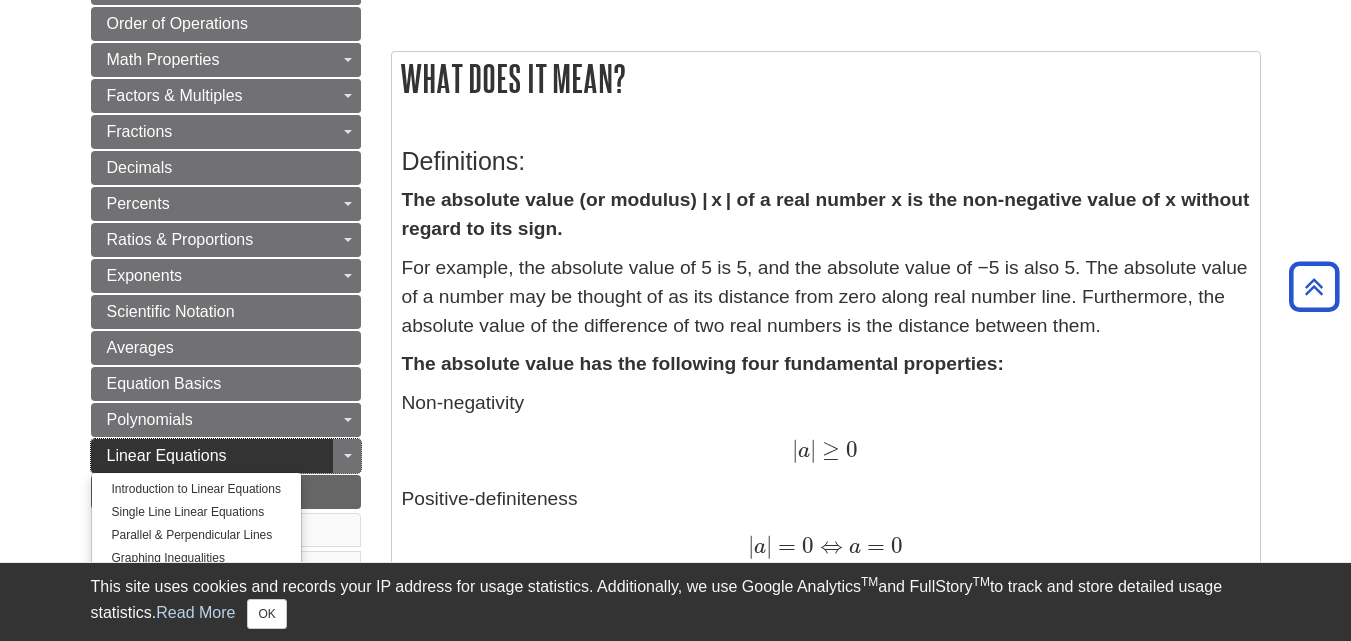 click on "Linear Equations" at bounding box center [167, 455] 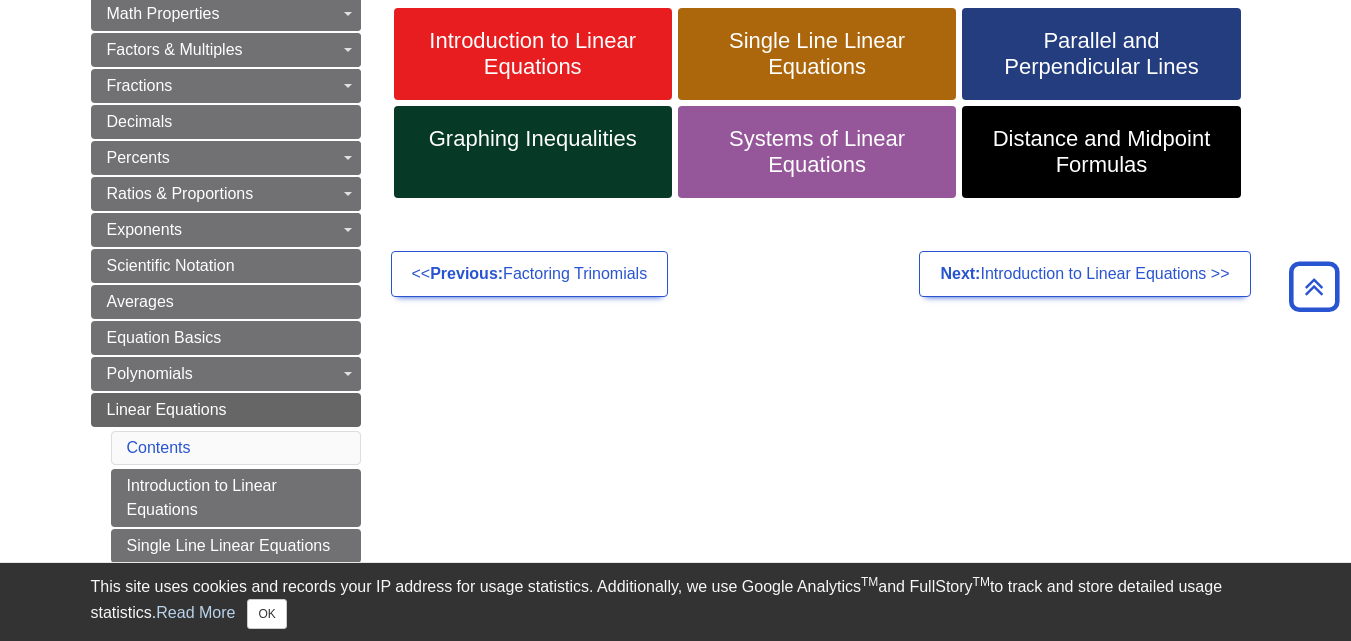 scroll, scrollTop: 200, scrollLeft: 0, axis: vertical 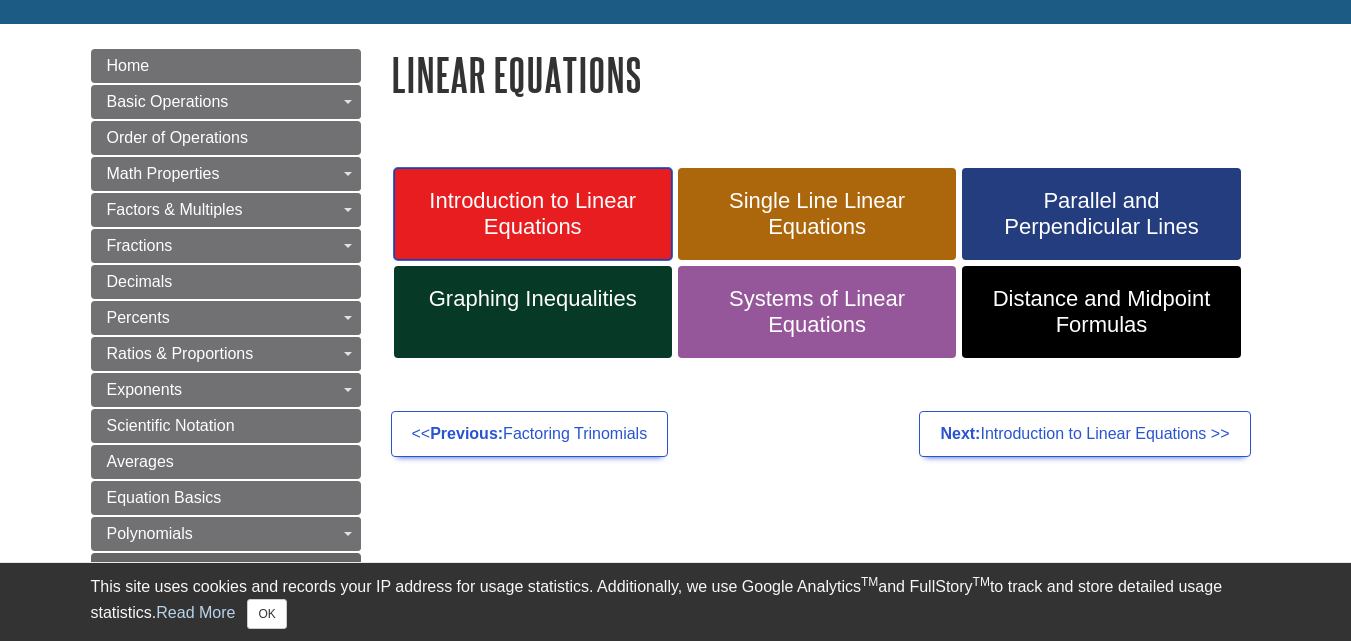 click on "Introduction to Linear Equations" at bounding box center (533, 214) 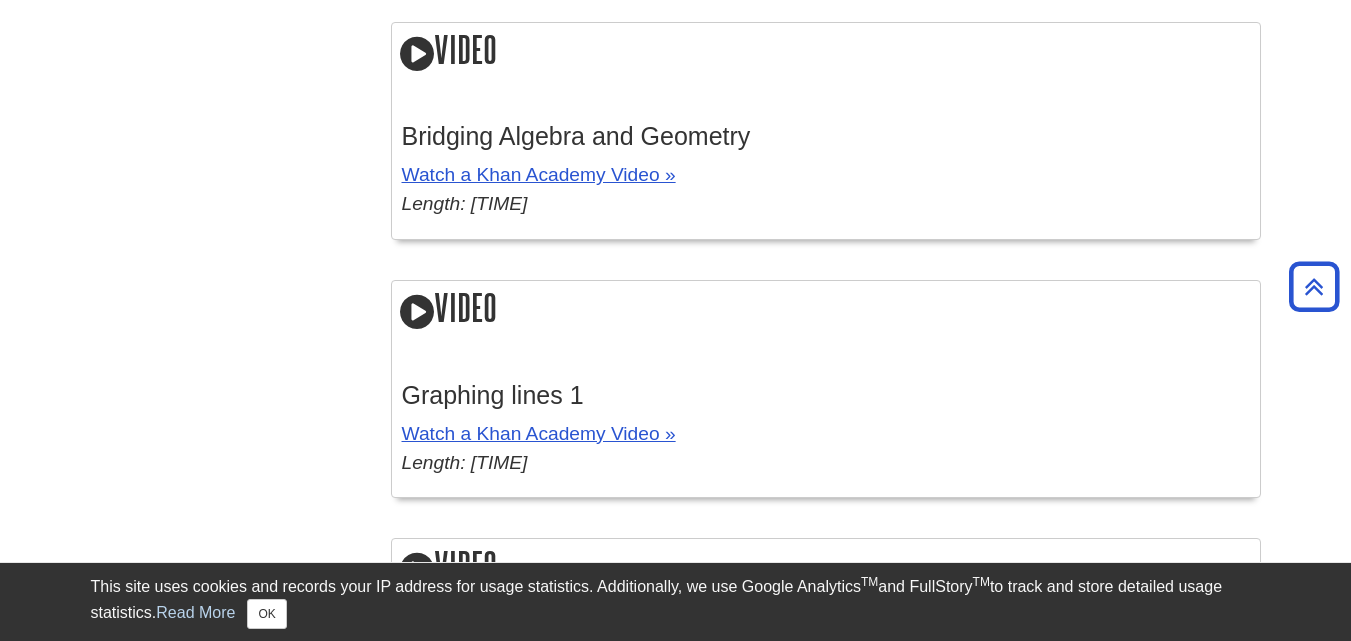 scroll, scrollTop: 2400, scrollLeft: 0, axis: vertical 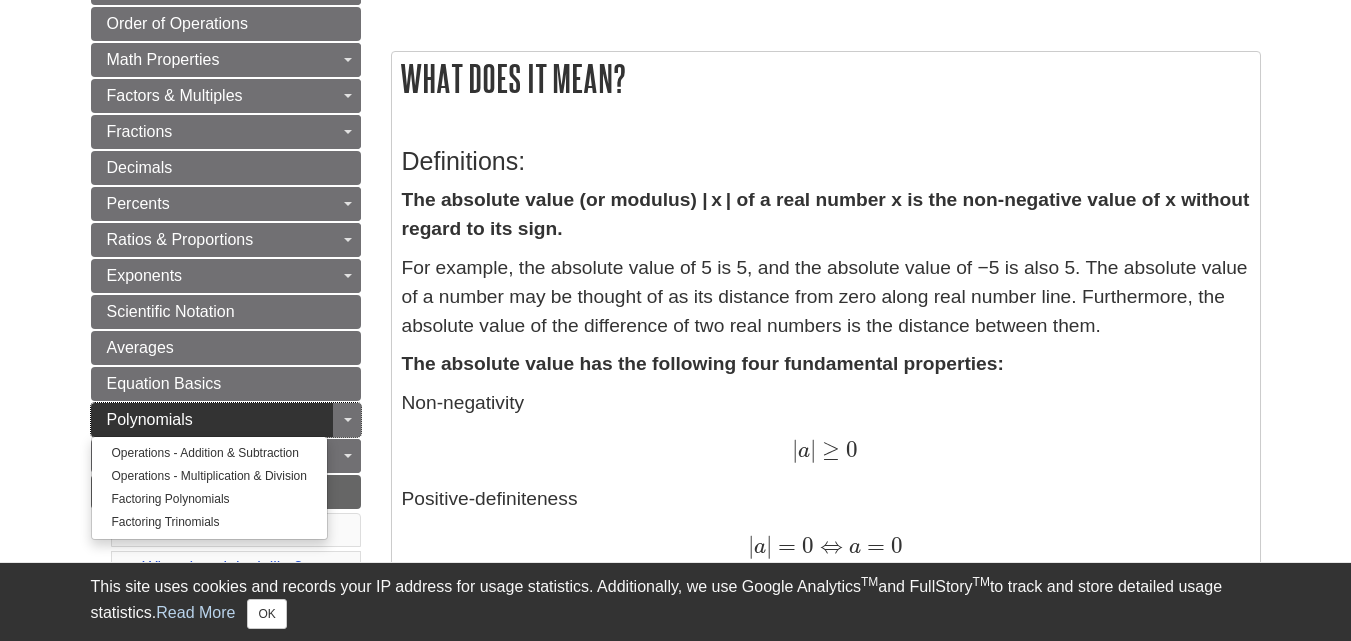 click on "Polynomials" at bounding box center (226, 420) 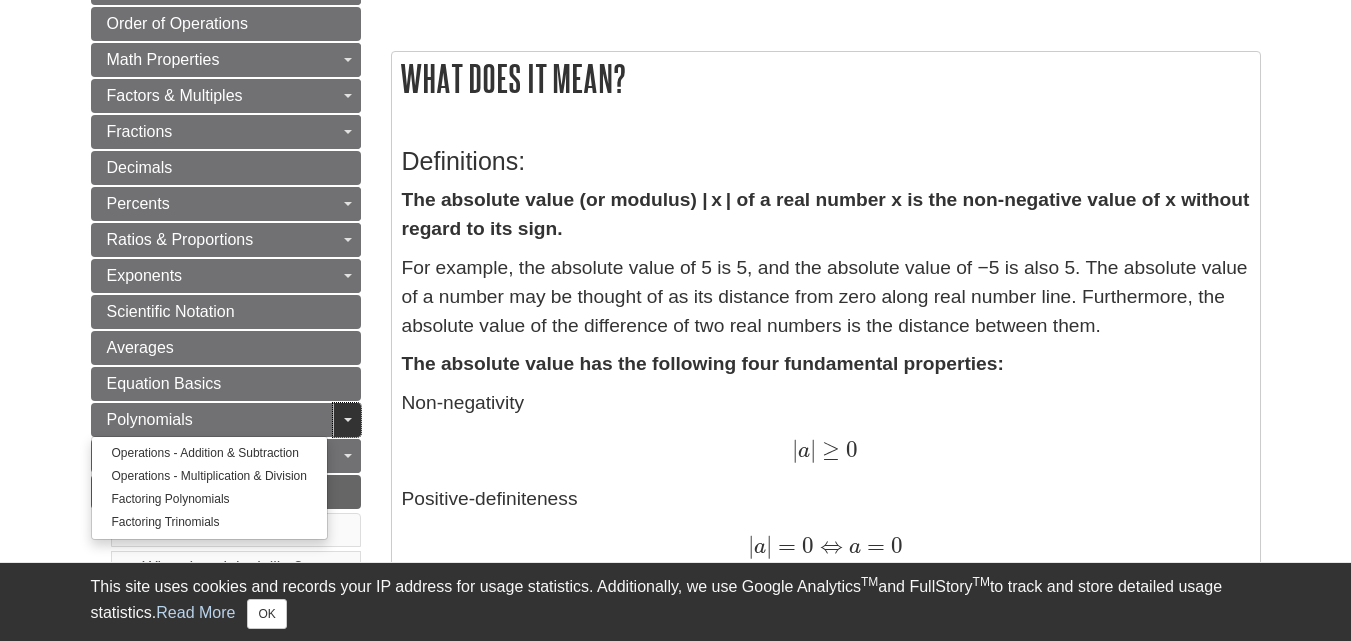 click on "Toggle Dropdown" at bounding box center (347, -12) 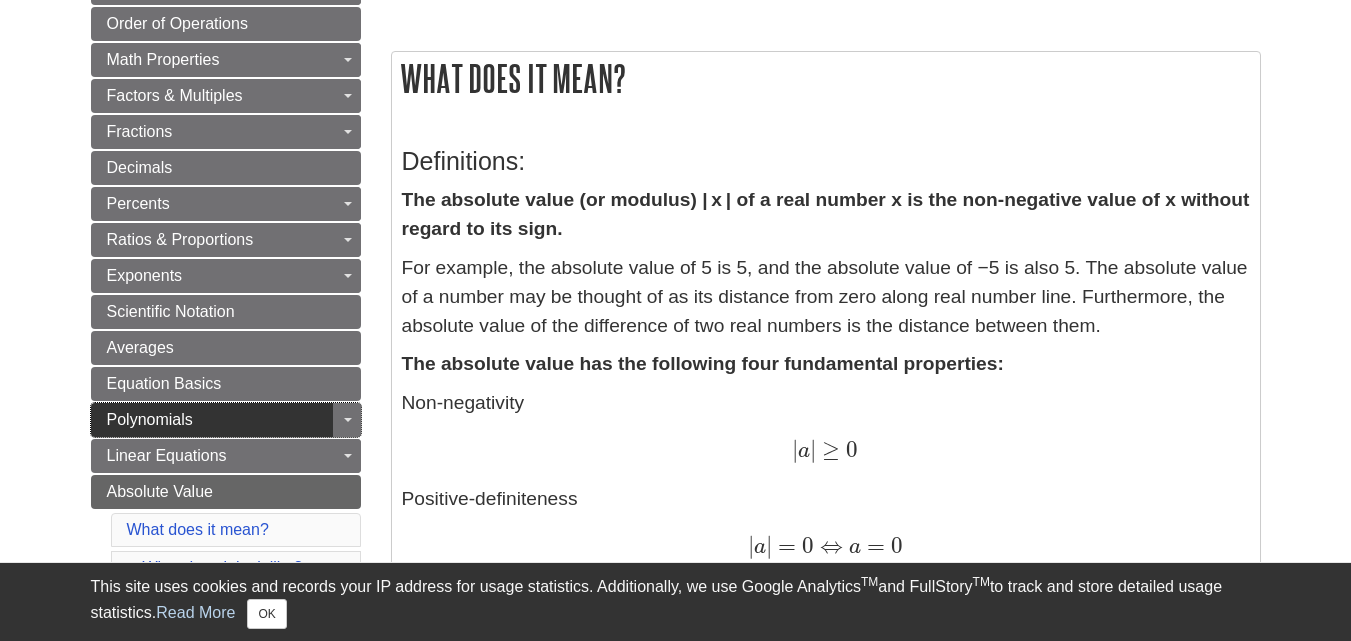 click on "Polynomials" at bounding box center [226, 420] 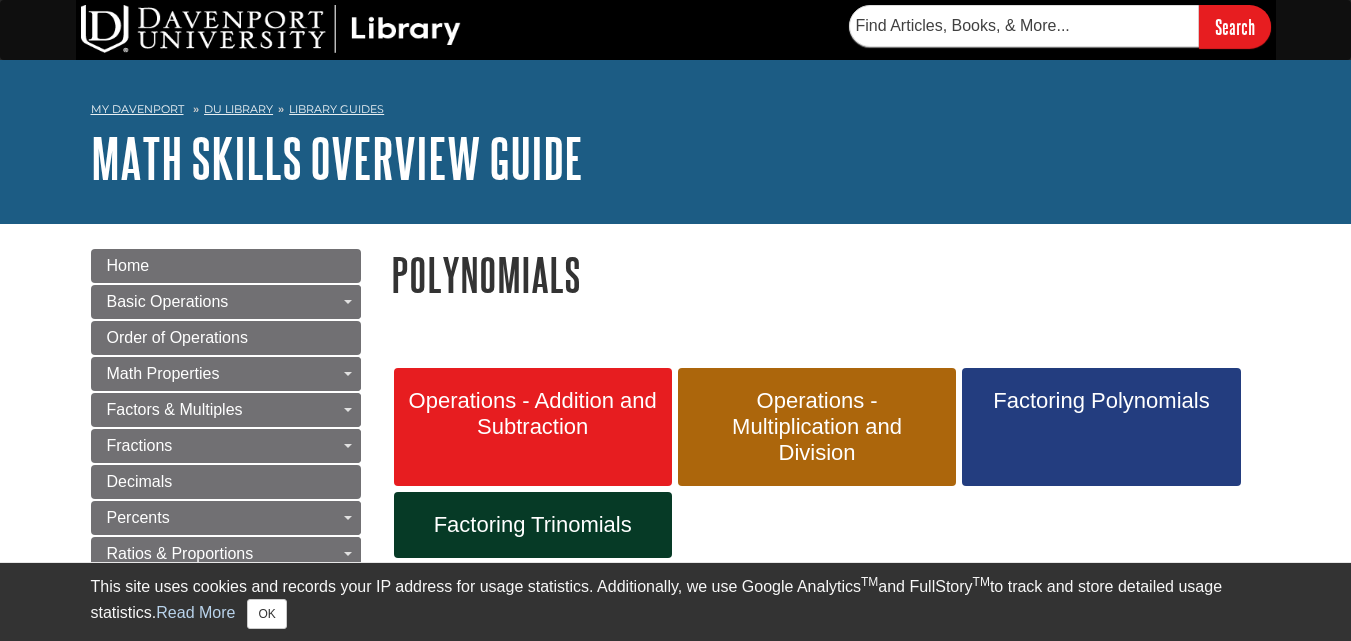 scroll, scrollTop: 0, scrollLeft: 0, axis: both 